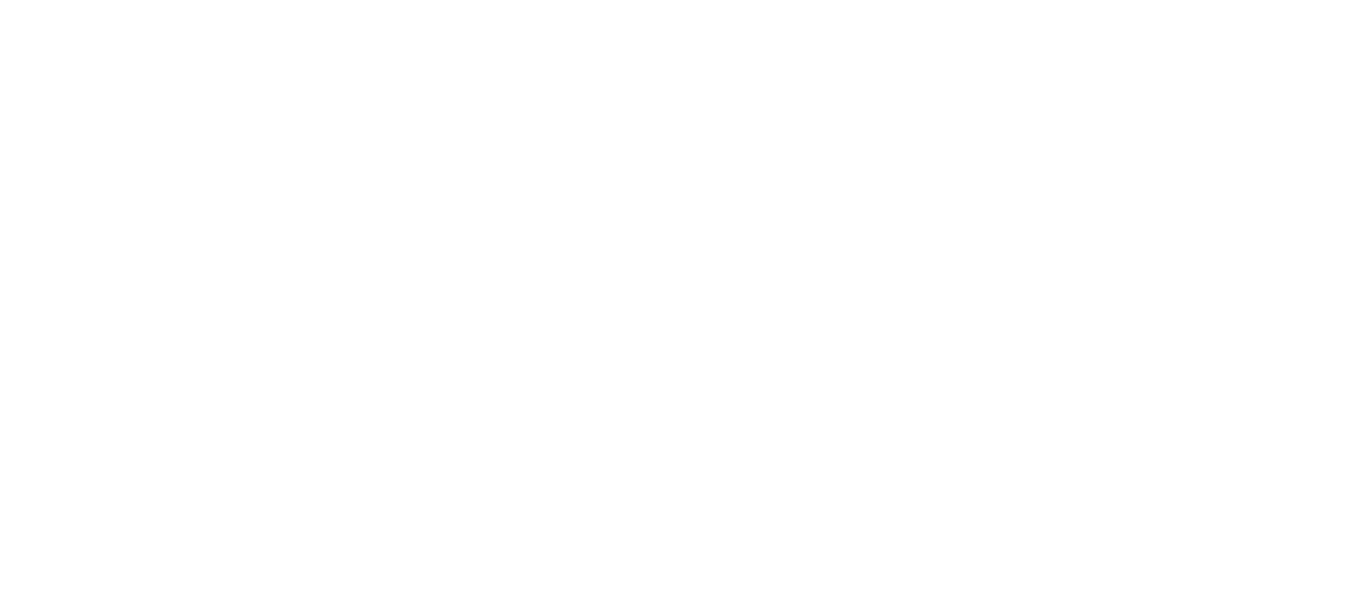 scroll, scrollTop: 0, scrollLeft: 0, axis: both 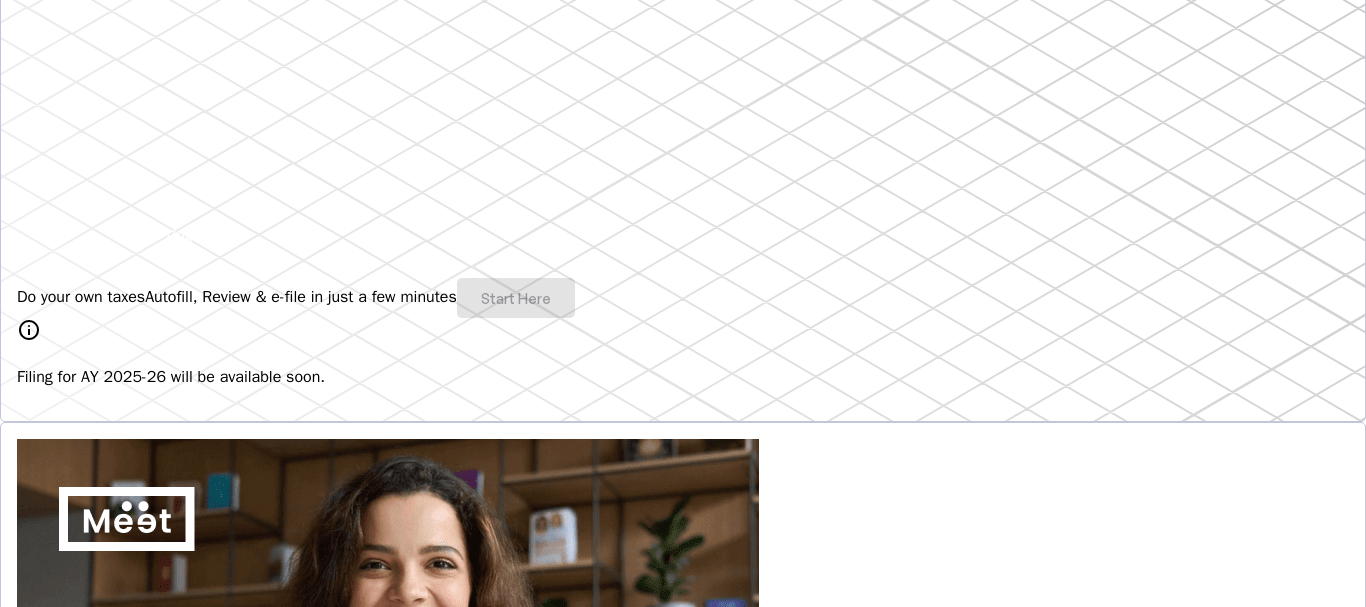 click on "Do your own taxes   Autofill, Review & e-file in just a few minutes   Start Here" at bounding box center [683, 298] 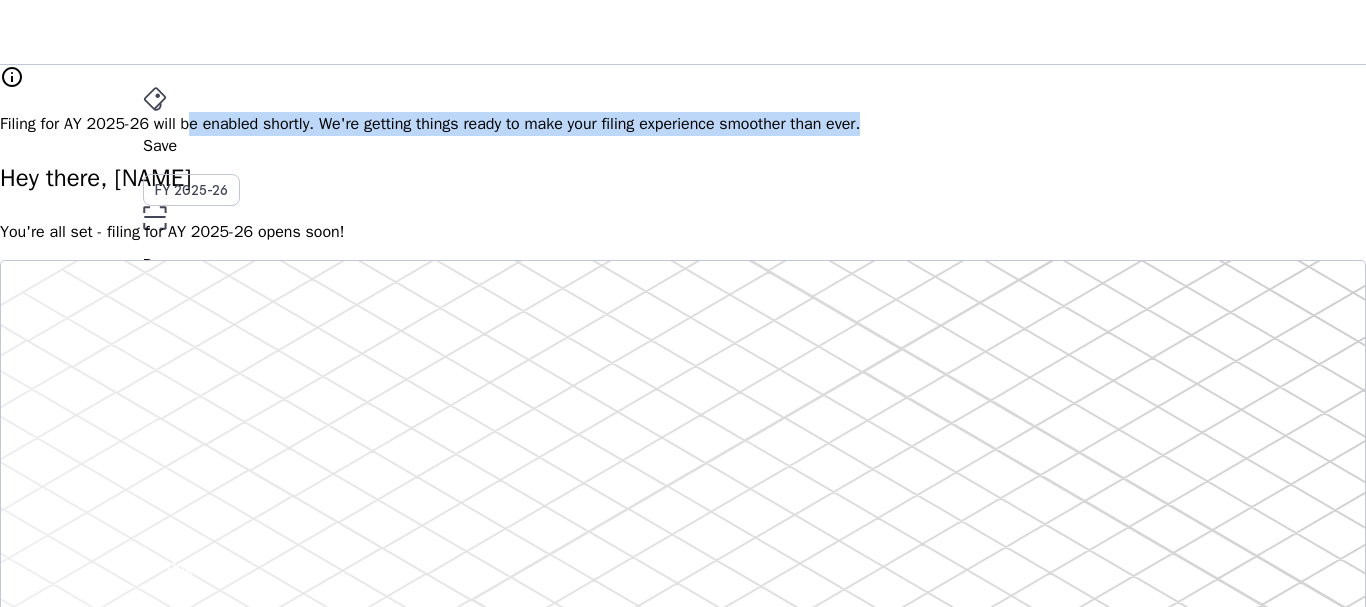drag, startPoint x: 473, startPoint y: 104, endPoint x: 1107, endPoint y: 103, distance: 634.0008 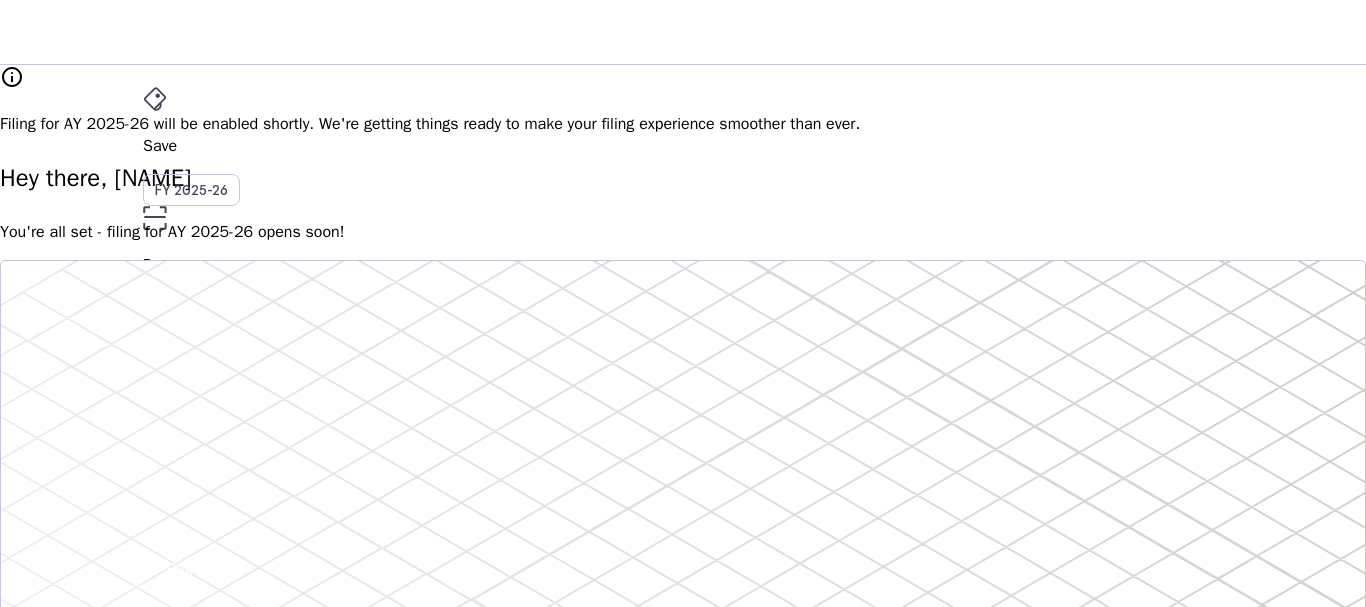 click on "Upgrade" at bounding box center (195, 567) 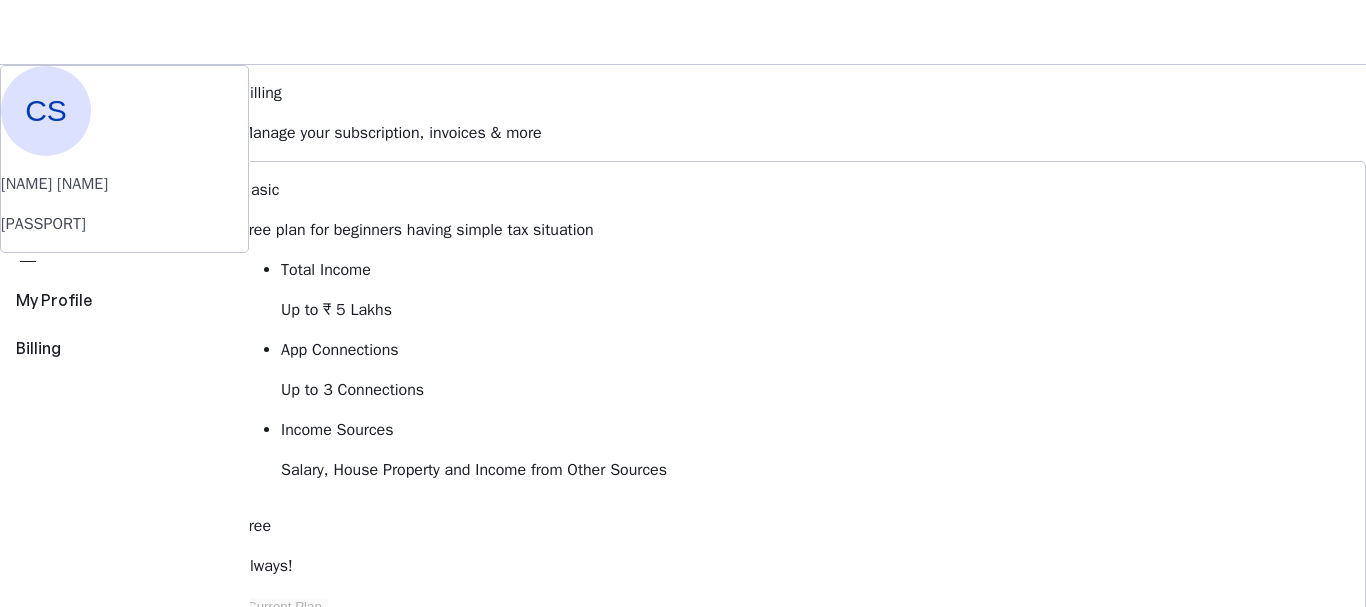 scroll, scrollTop: 167, scrollLeft: 0, axis: vertical 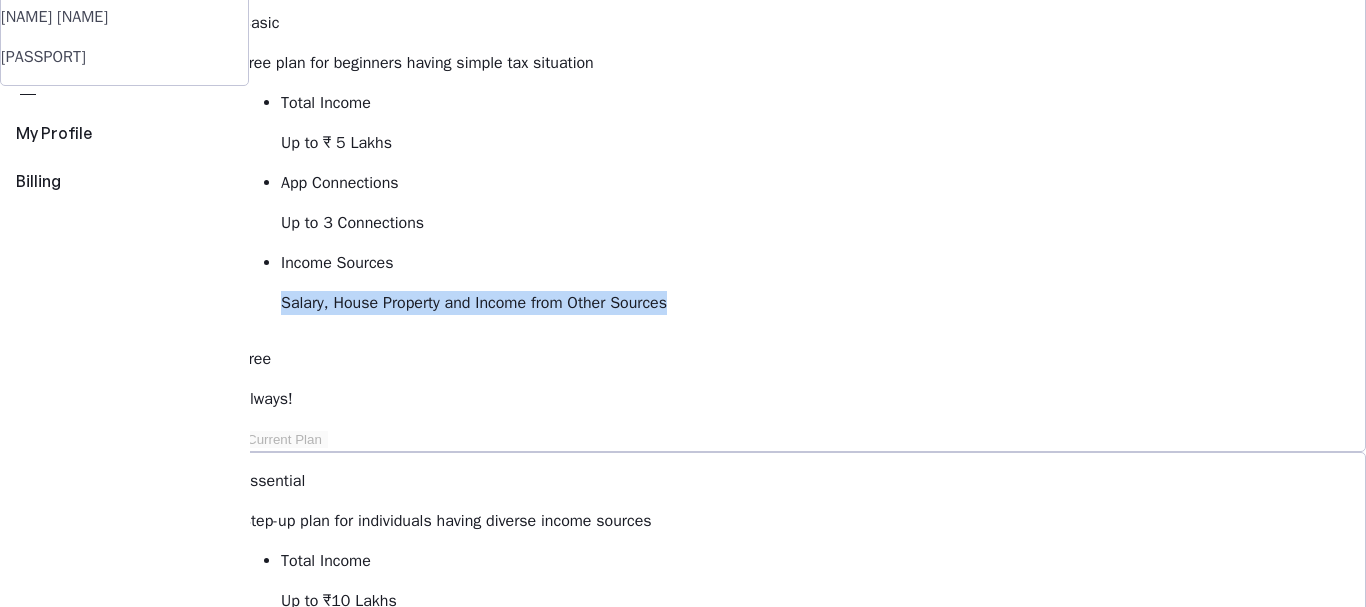 drag, startPoint x: 663, startPoint y: 320, endPoint x: 436, endPoint y: 280, distance: 230.49728 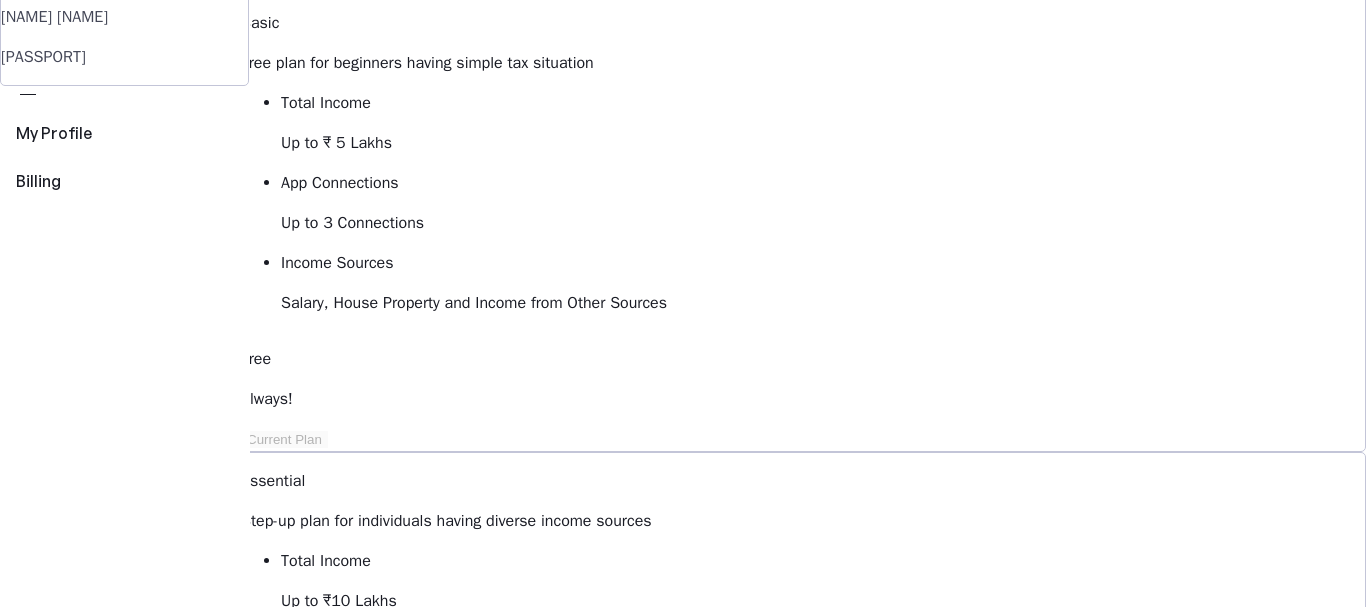 drag, startPoint x: 712, startPoint y: 283, endPoint x: 896, endPoint y: 296, distance: 184.45866 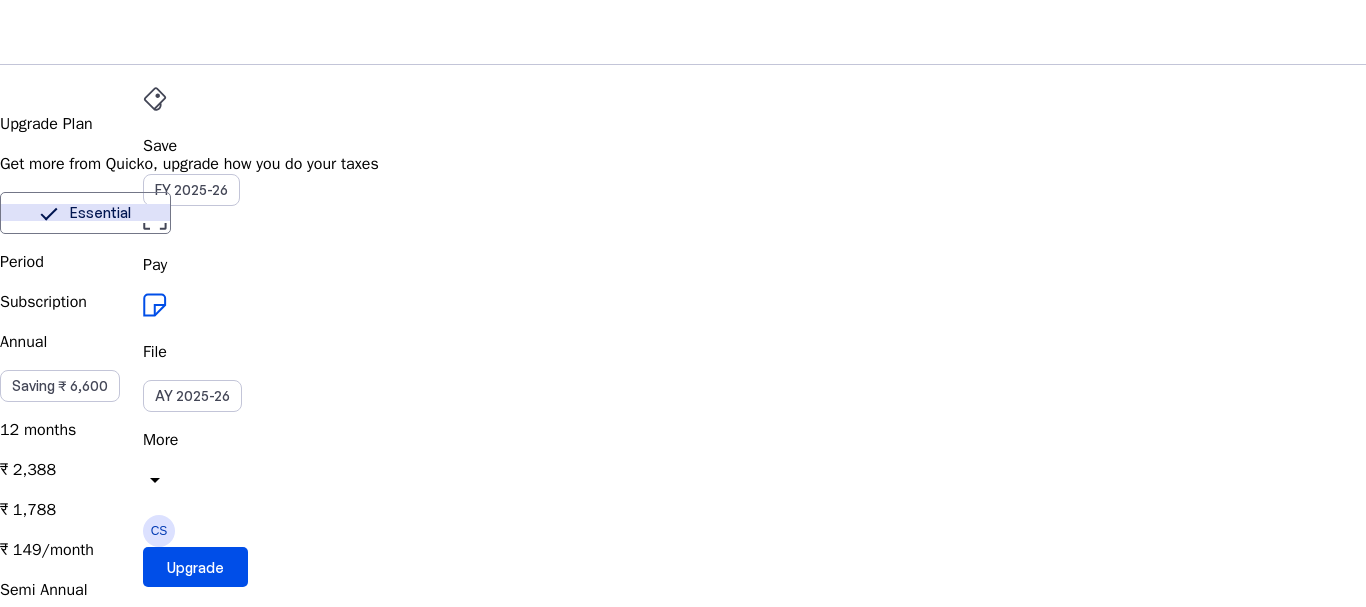 scroll, scrollTop: 167, scrollLeft: 0, axis: vertical 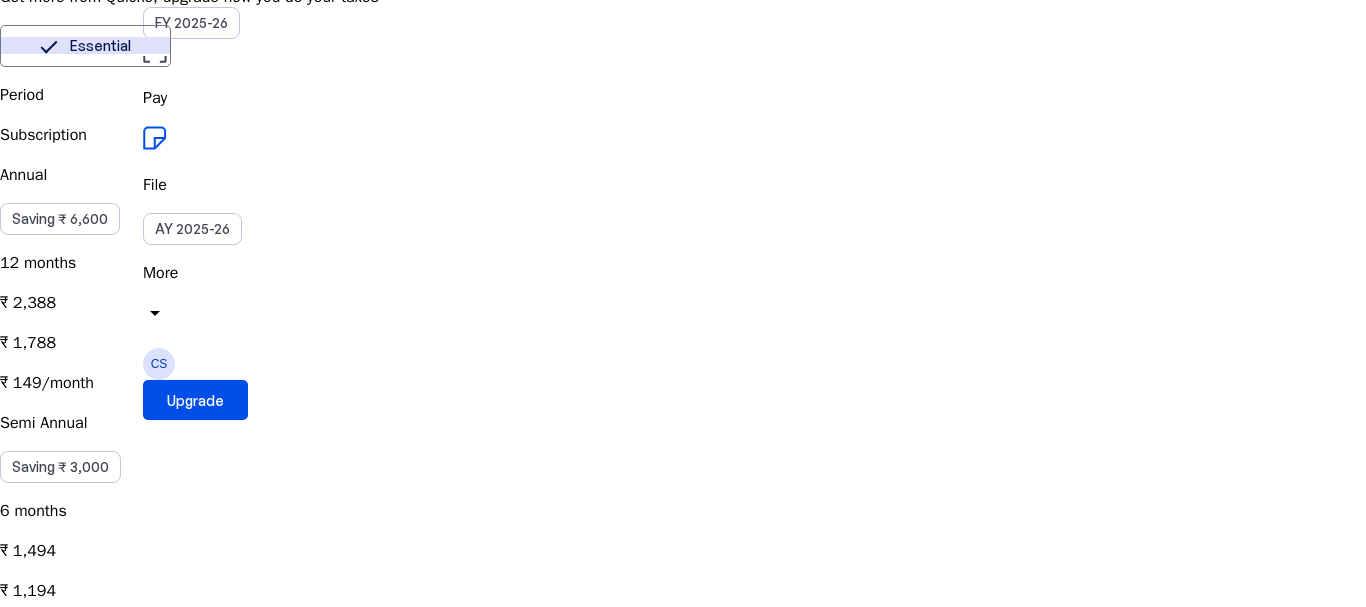 click on "Quarterly  Saving ₹ 1,350  3 months   ₹ 897   ₹ 747  ₹ 249/month" at bounding box center [683, 775] 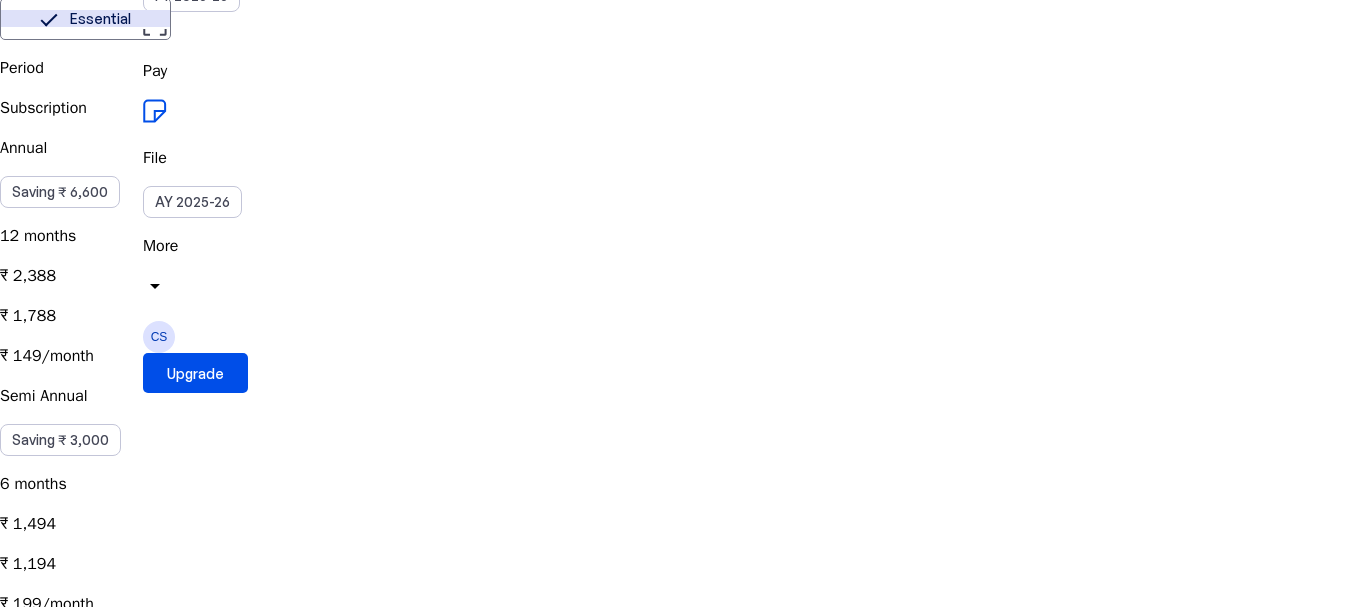 scroll, scrollTop: 500, scrollLeft: 0, axis: vertical 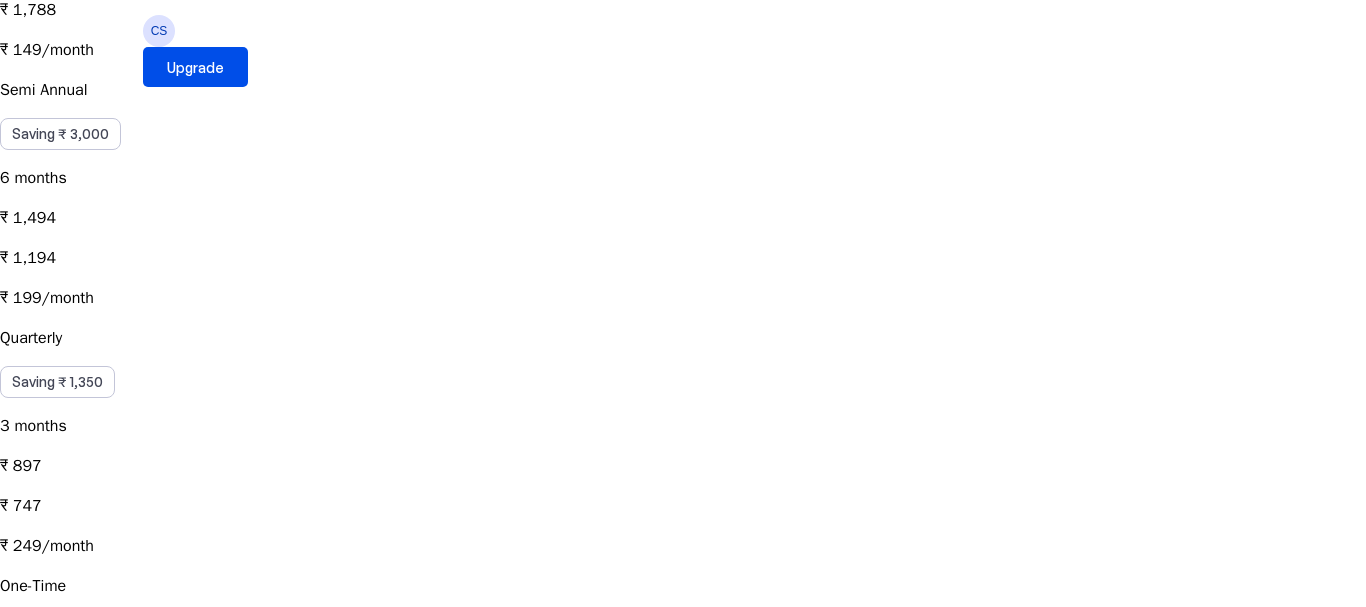 click on "Single Pass Purchasing Essential one time would keep your plan active for 30 days, granting you access to all Essential features during this period." at bounding box center [683, 646] 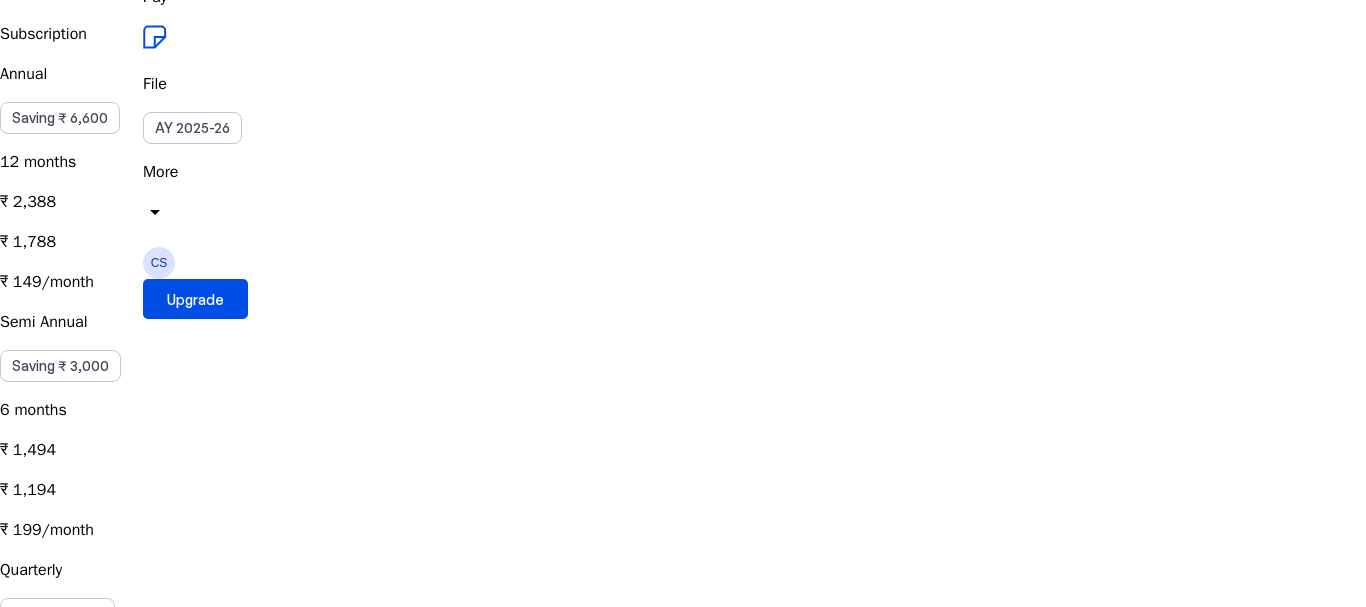 scroll, scrollTop: 167, scrollLeft: 0, axis: vertical 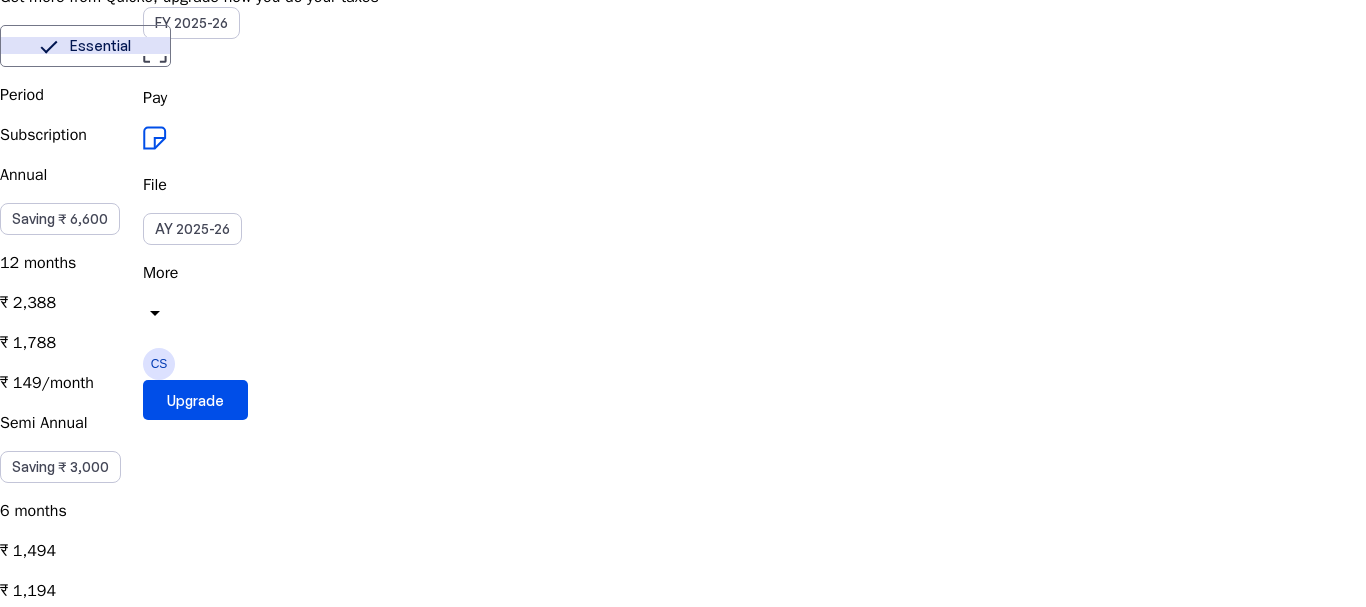 click on "Elite" at bounding box center (255, 46) 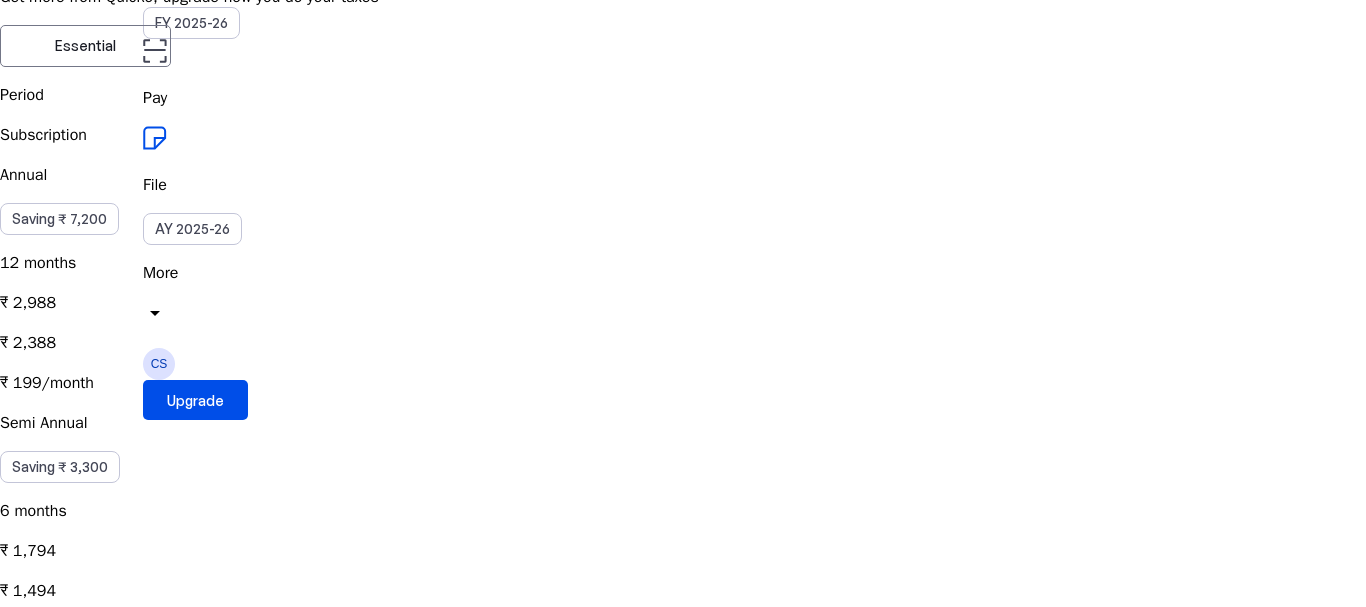 scroll, scrollTop: 333, scrollLeft: 0, axis: vertical 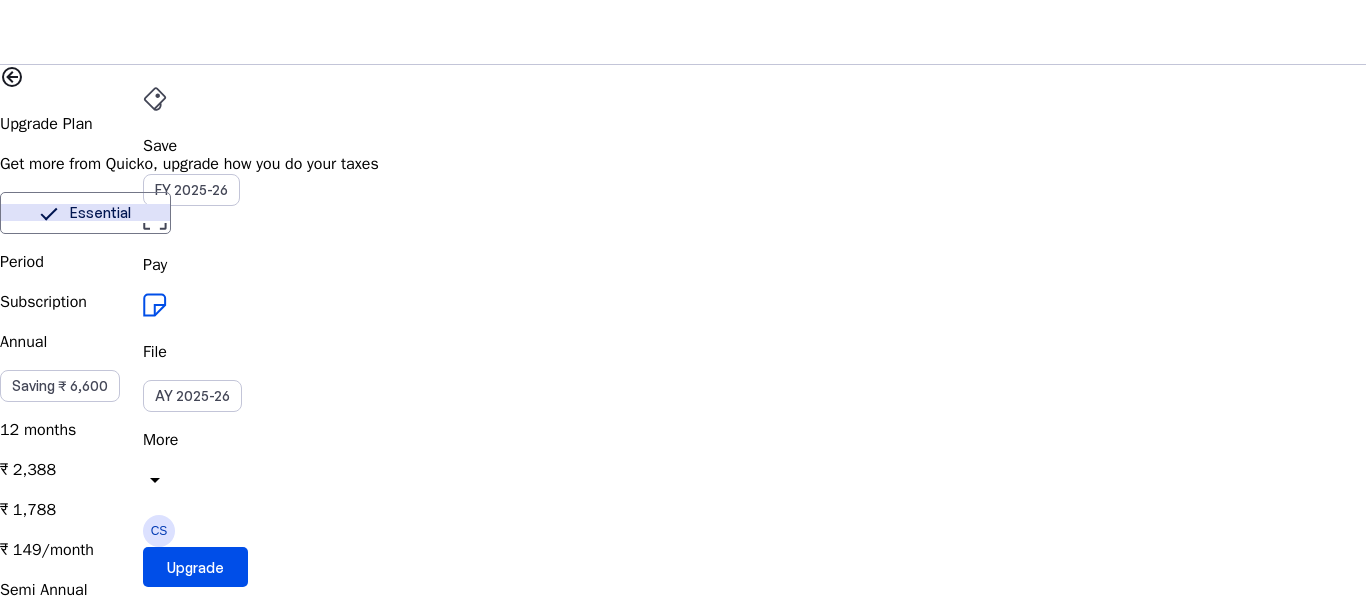 click on "Pay" at bounding box center (683, 146) 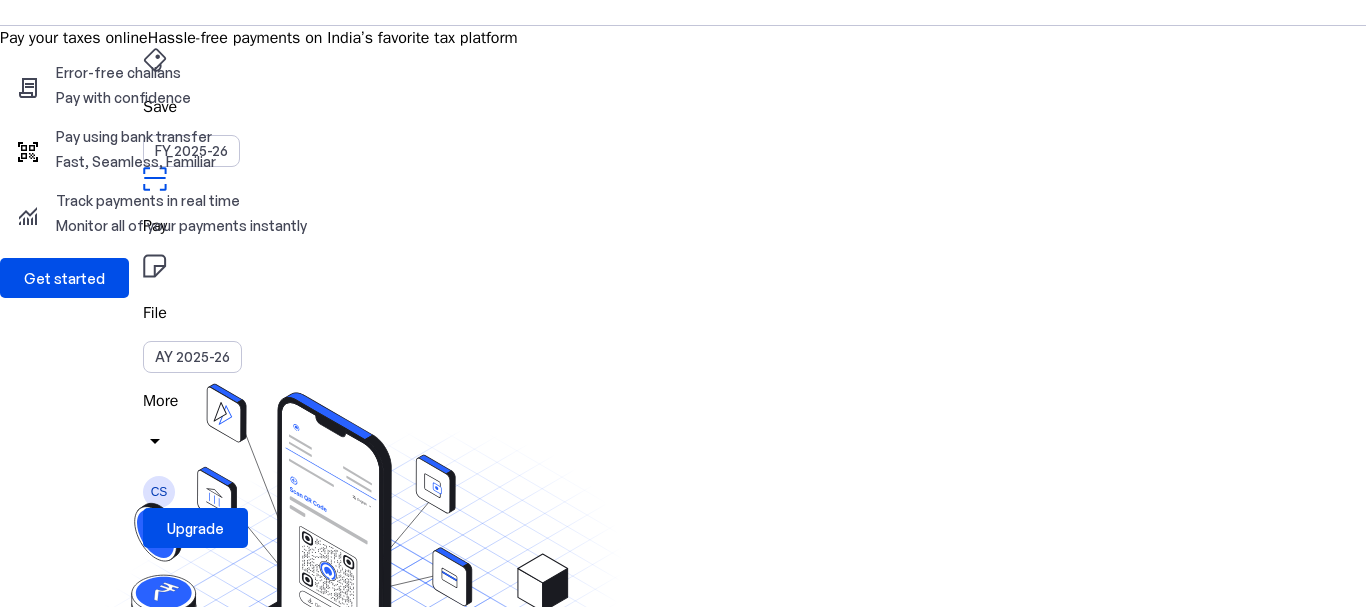 scroll, scrollTop: 0, scrollLeft: 0, axis: both 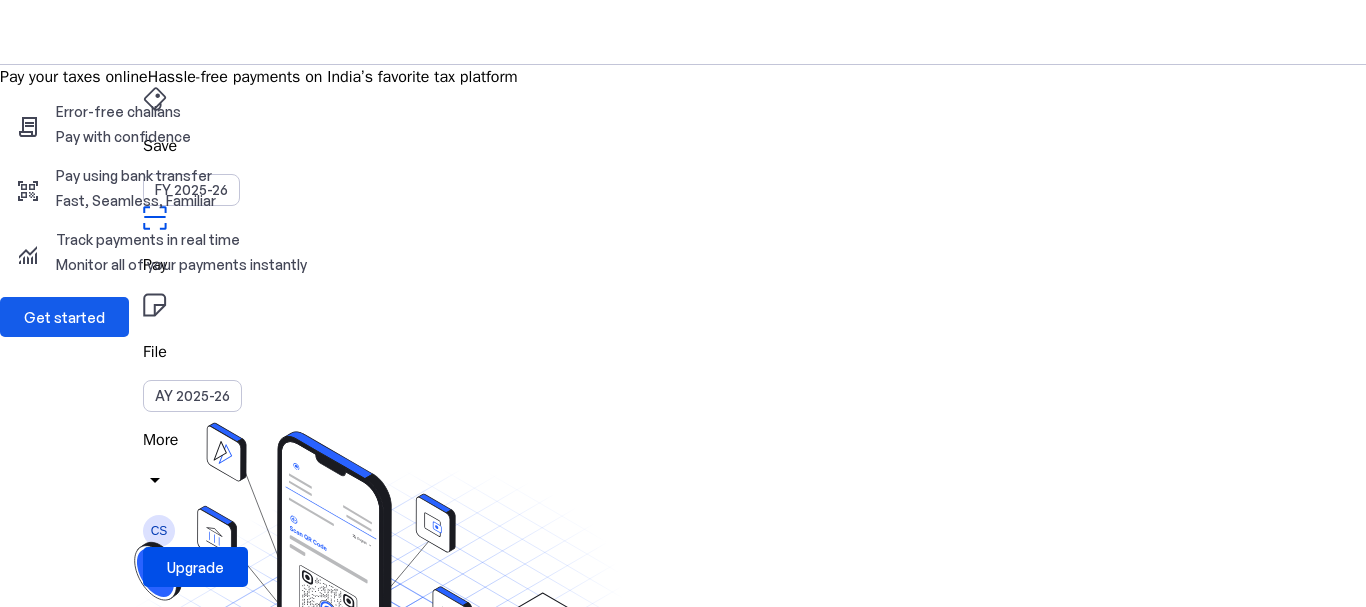 click at bounding box center [64, 317] 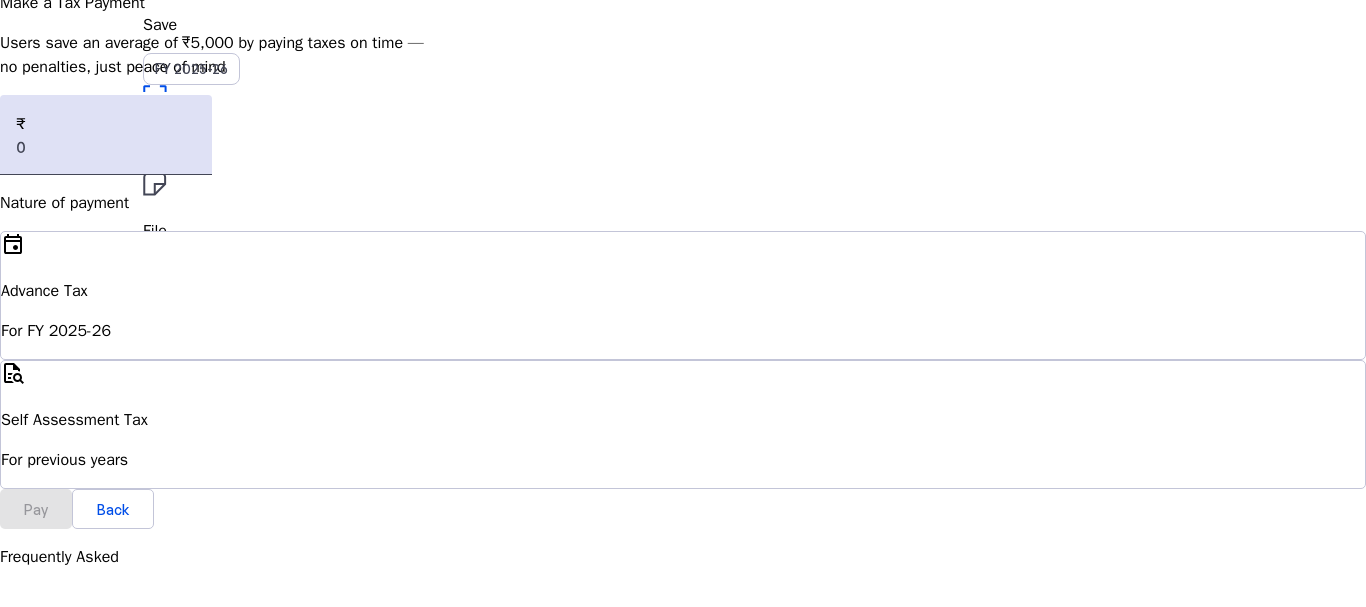 scroll, scrollTop: 164, scrollLeft: 0, axis: vertical 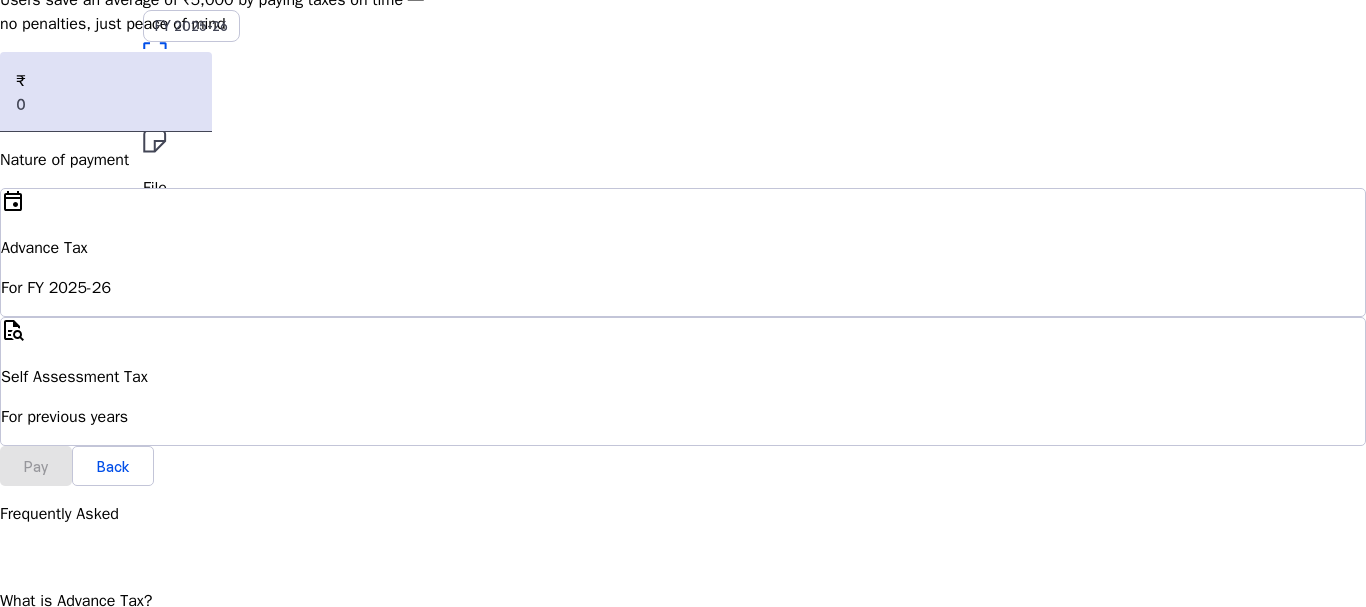 click on "event Advance Tax For FY 2025-26" at bounding box center [683, 252] 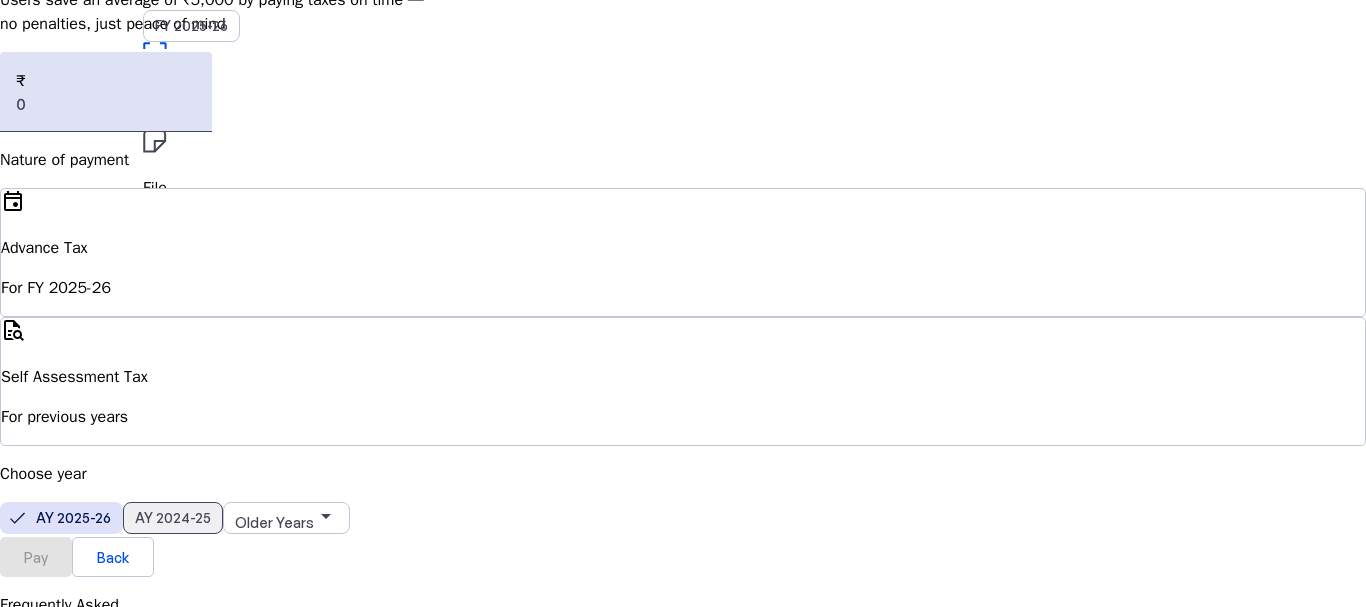 click on "AY 2024-25" at bounding box center [173, 517] 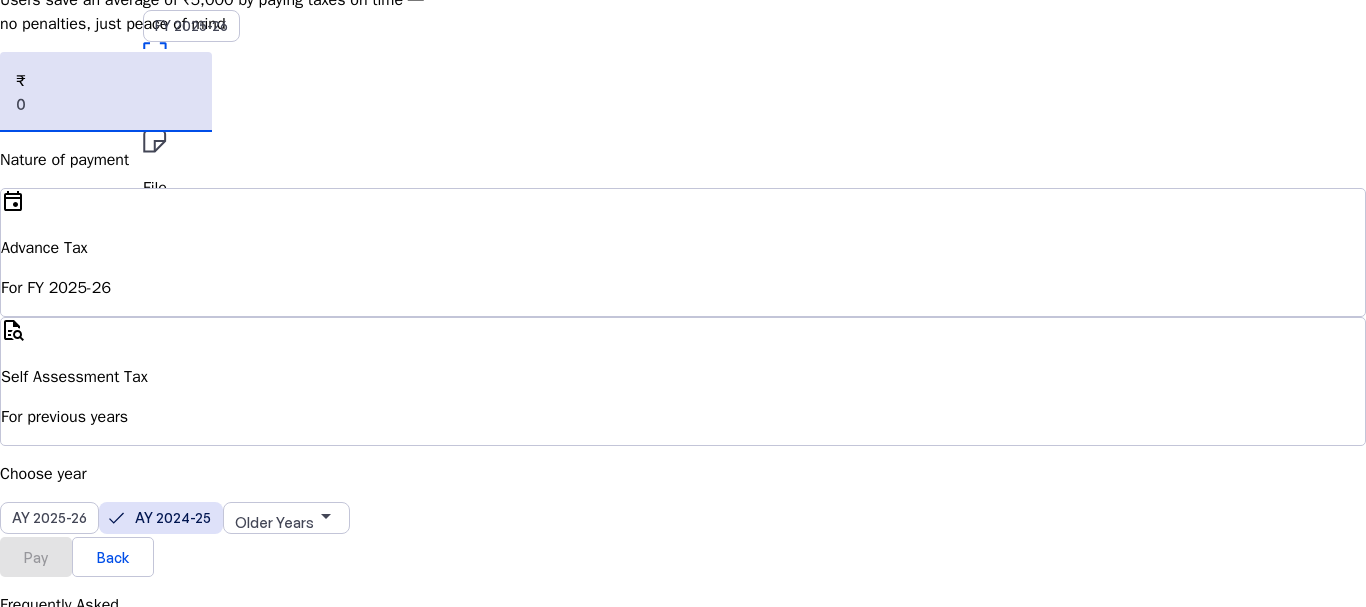 click at bounding box center [106, 104] 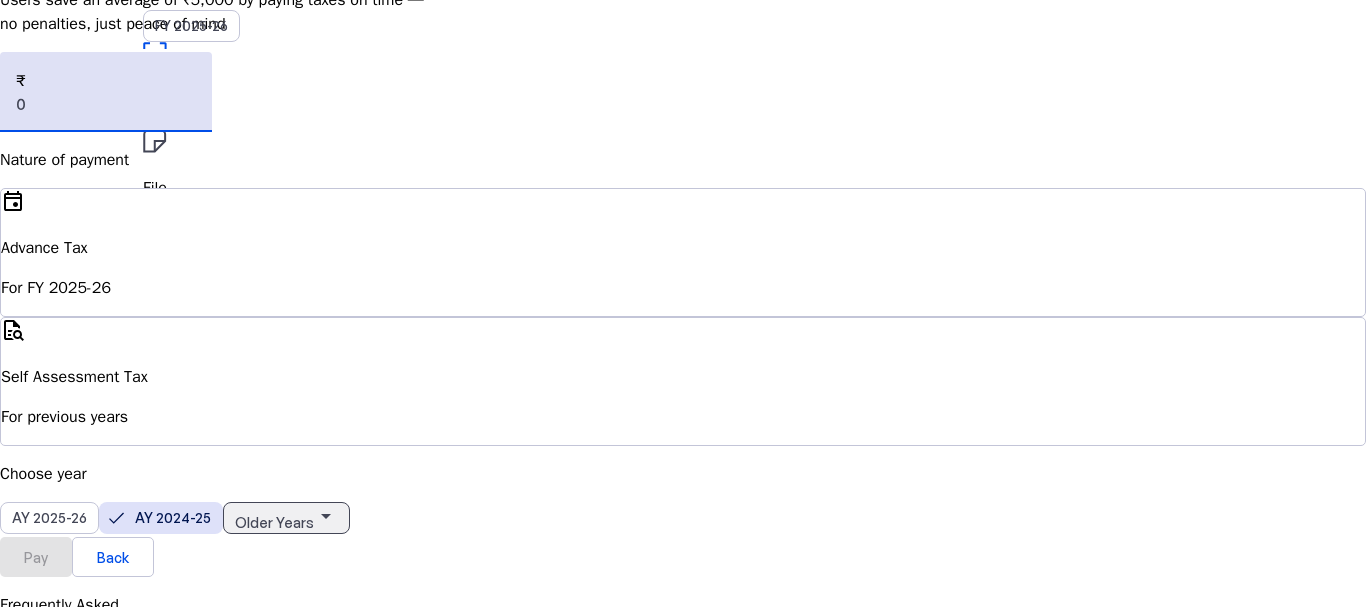 click on "Older Years" at bounding box center (274, 522) 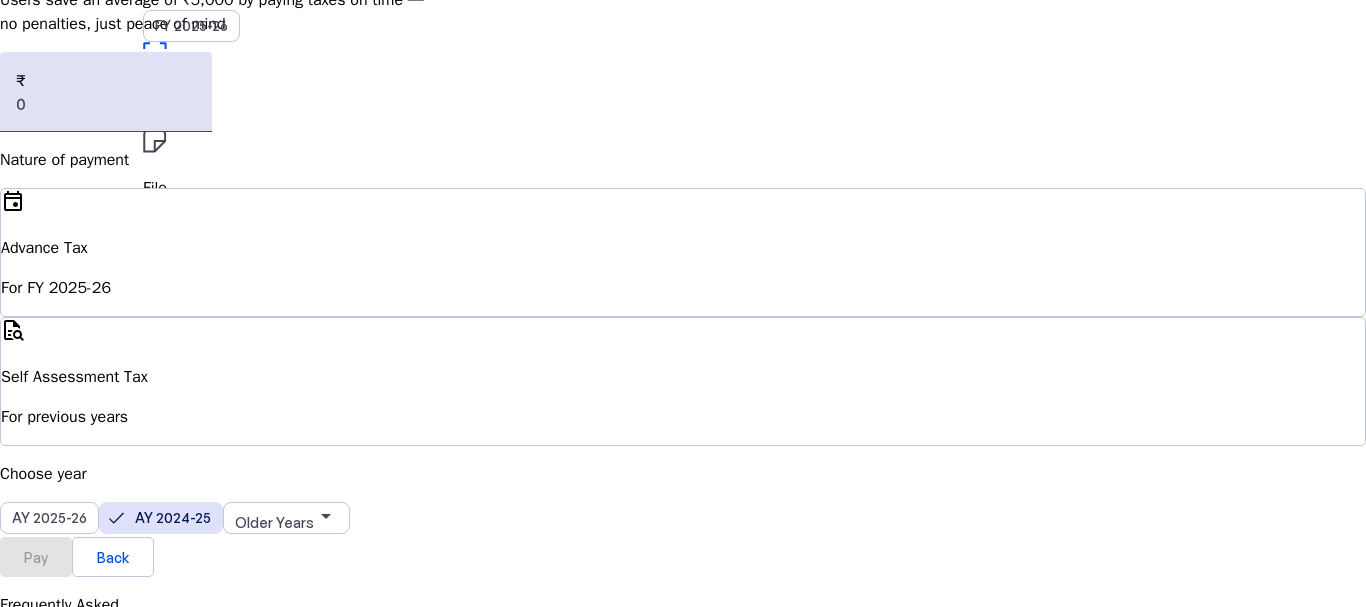 click at bounding box center (683, 1181) 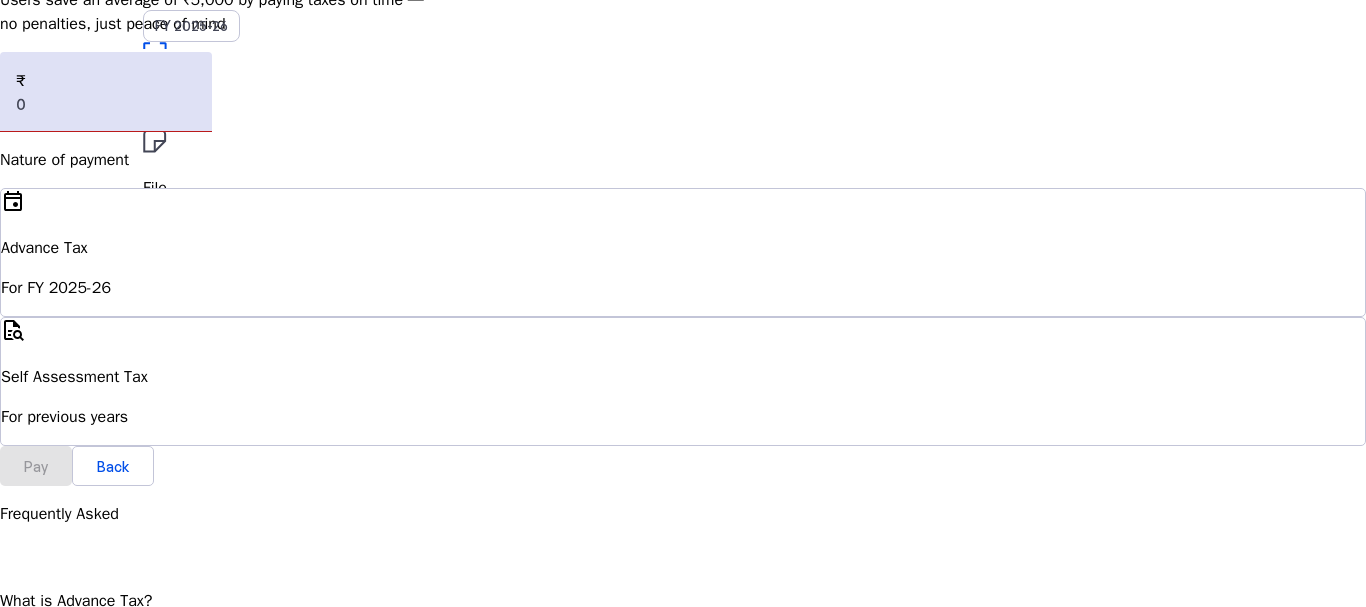 scroll, scrollTop: 0, scrollLeft: 0, axis: both 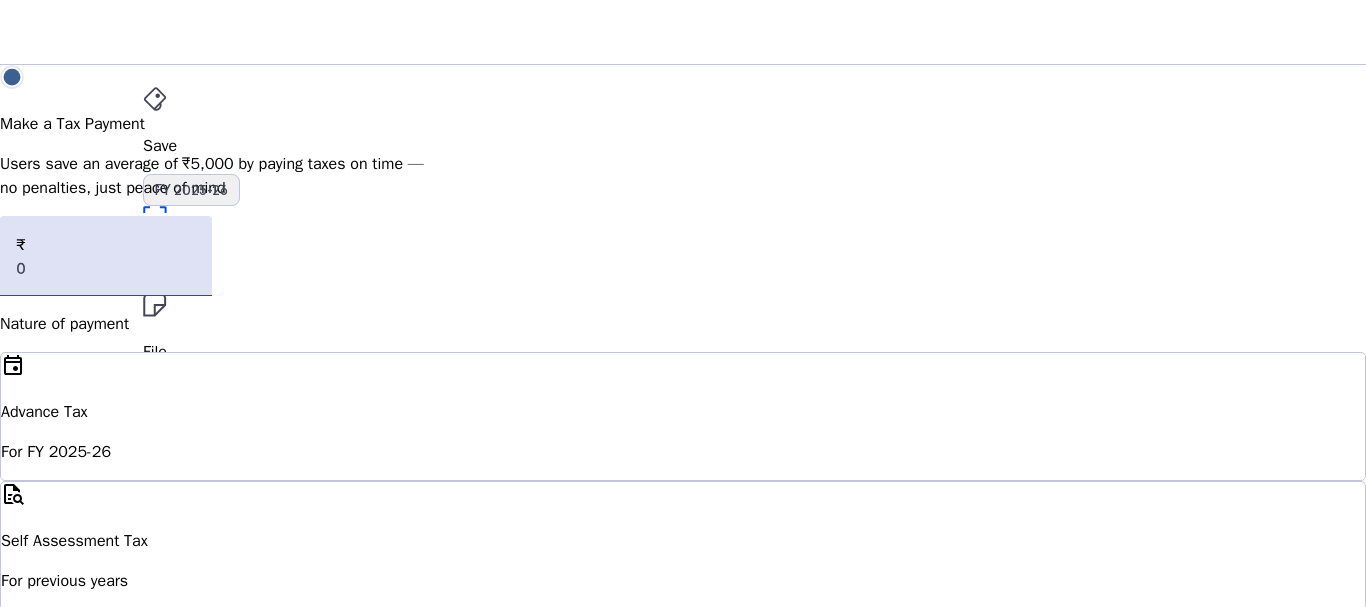 click on "FY 2025-26" at bounding box center [191, 190] 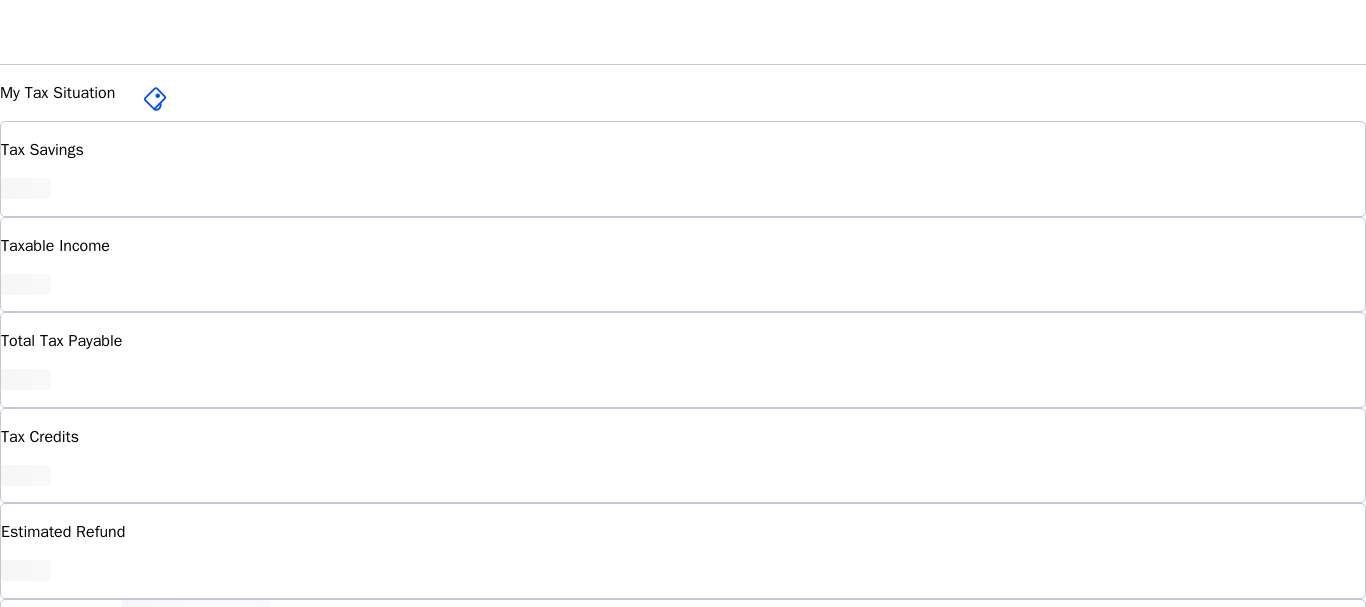 click on "AY 2025-26" at bounding box center (192, 396) 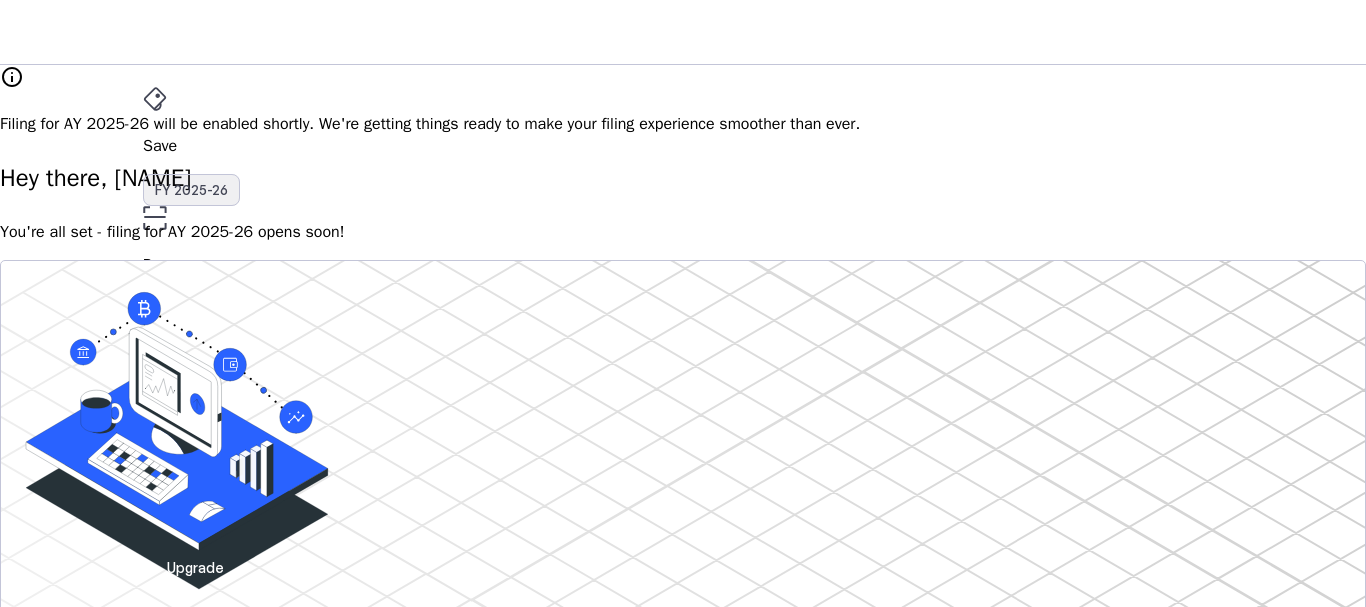 click on "FY 2025-26" at bounding box center [191, 190] 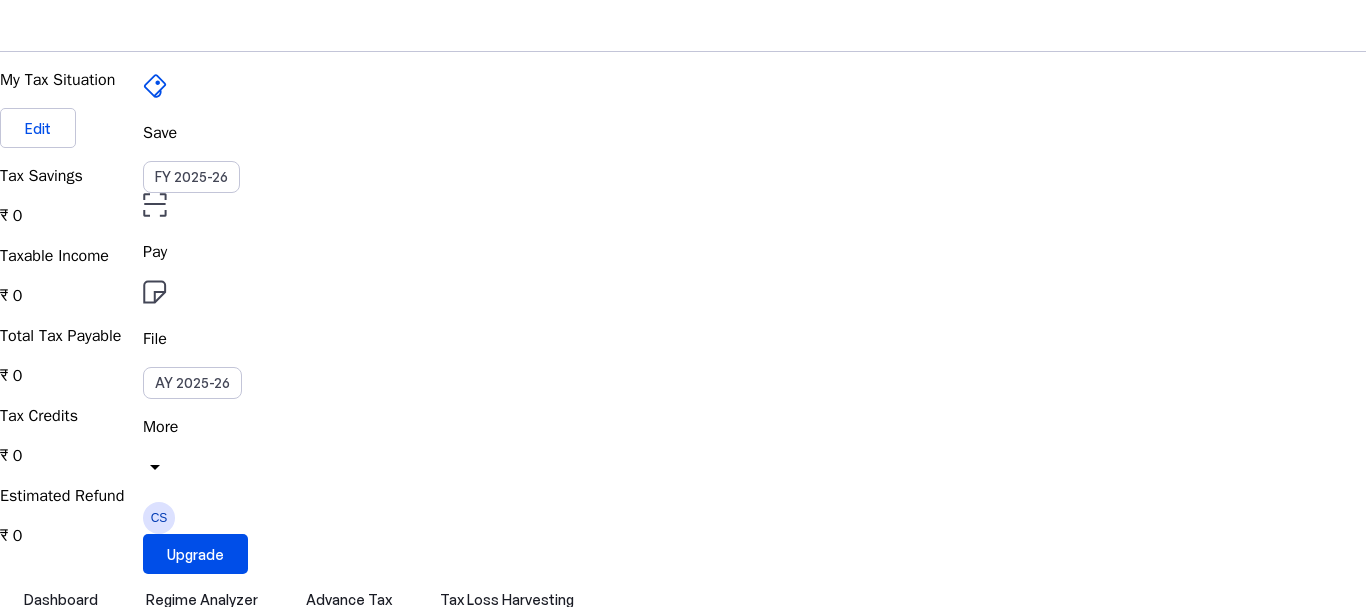 scroll, scrollTop: 0, scrollLeft: 0, axis: both 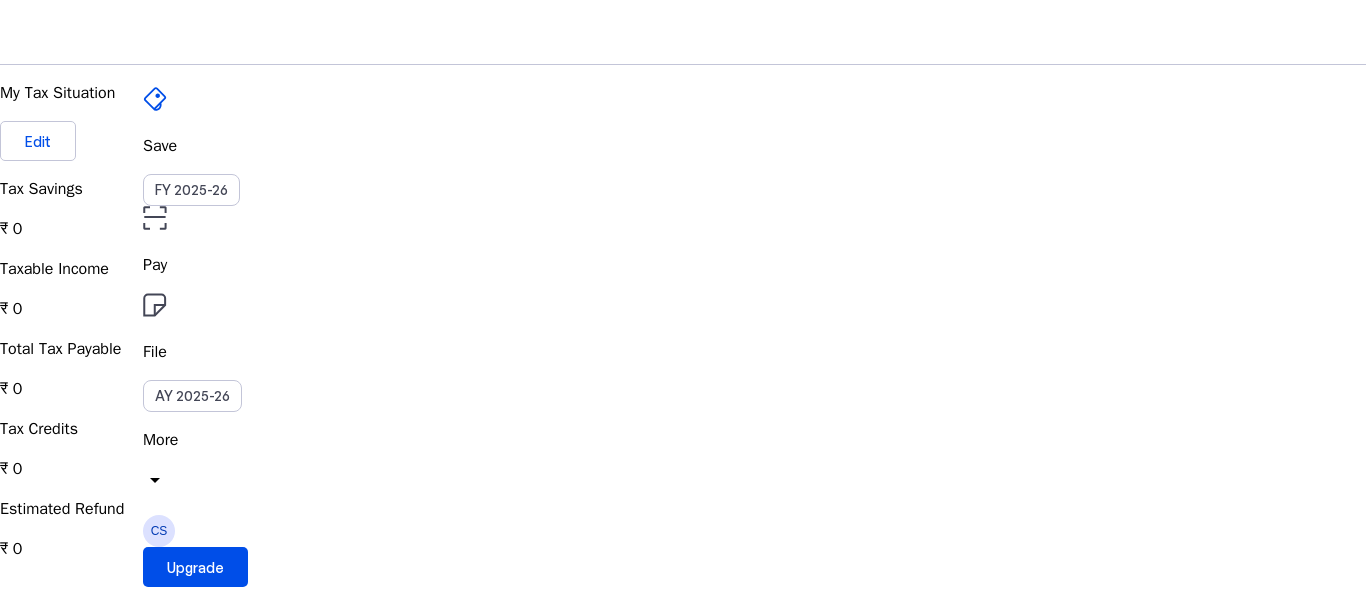 click on "More" at bounding box center [683, 440] 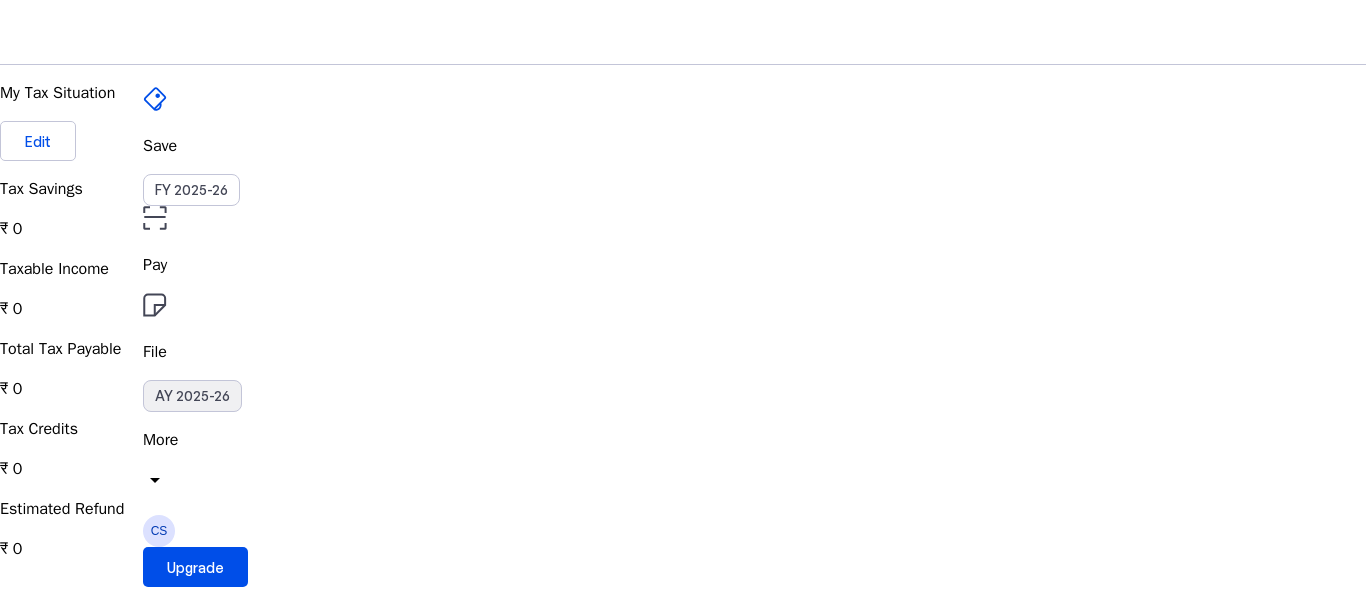 click on "AY 2025-26" at bounding box center [192, 396] 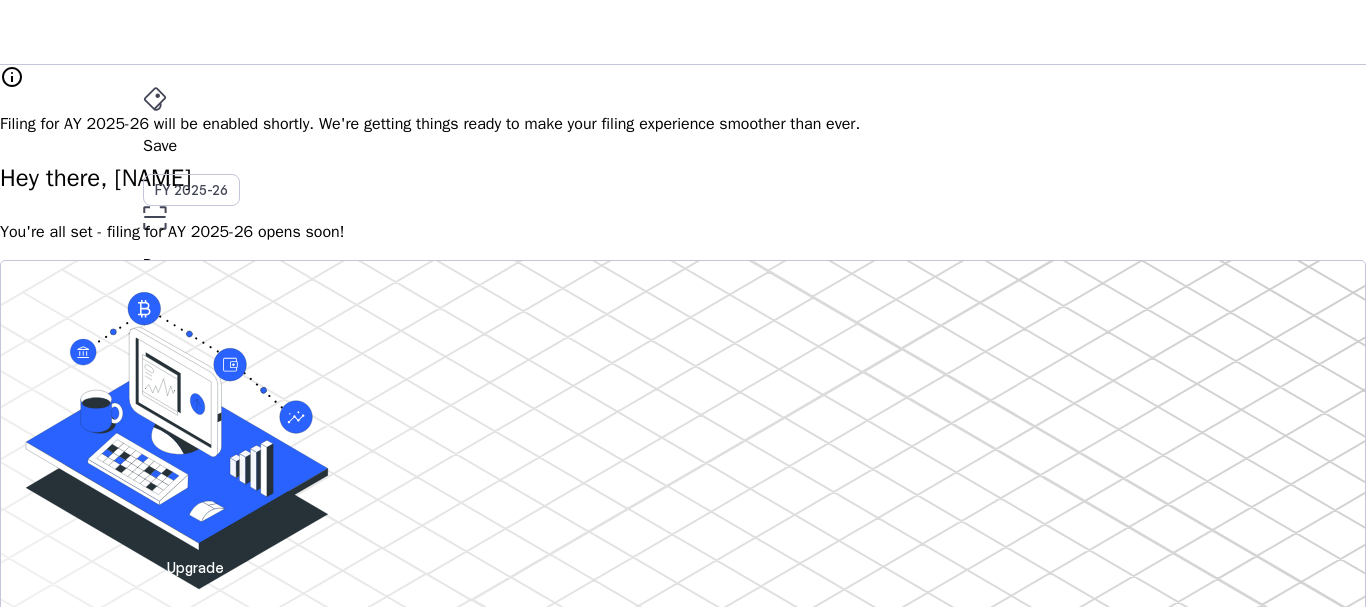 click on "More" at bounding box center [683, 440] 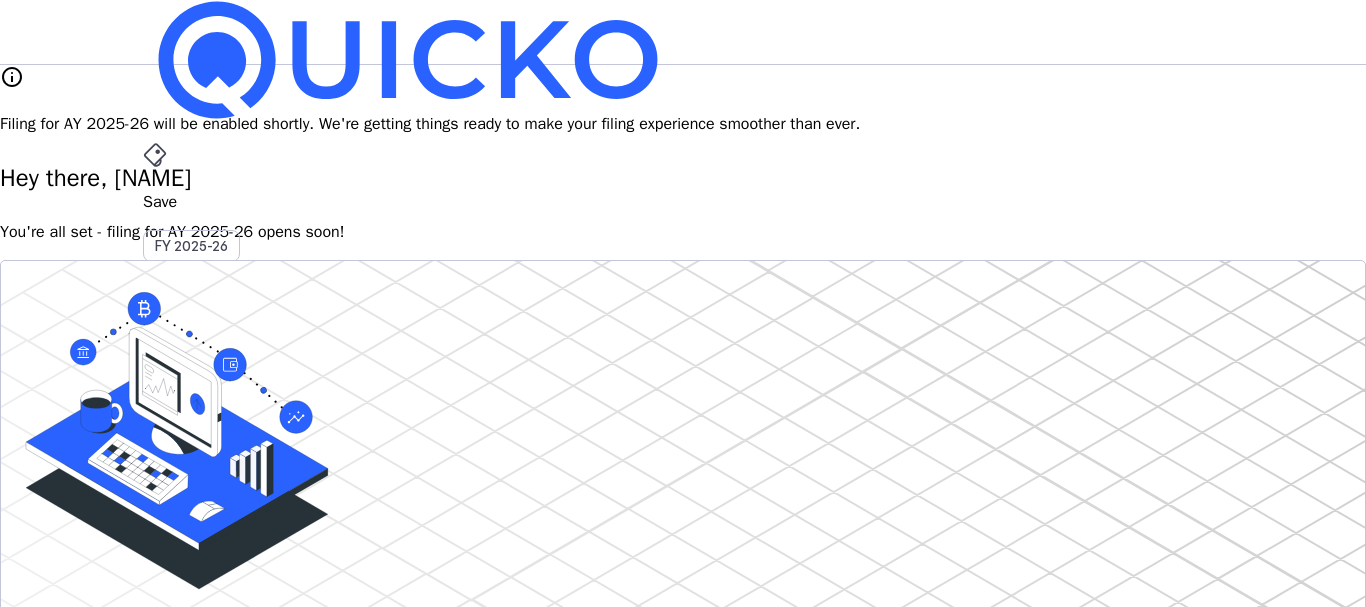 click on "More" at bounding box center (683, 496) 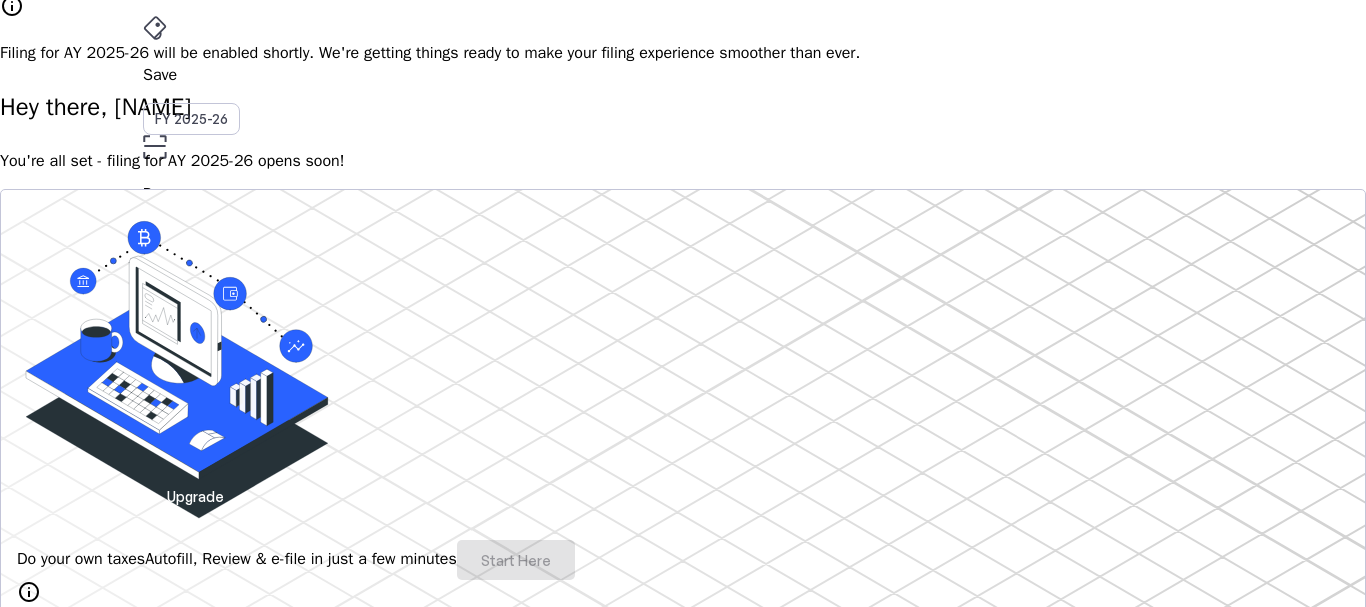 scroll, scrollTop: 0, scrollLeft: 0, axis: both 